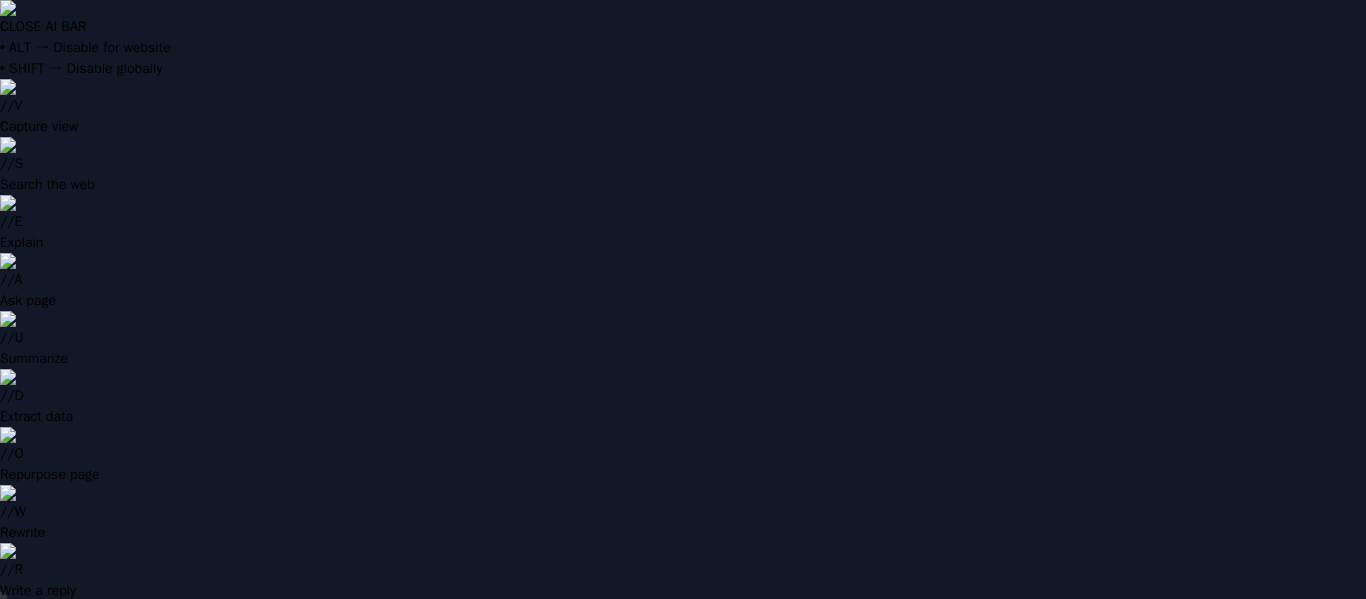 scroll, scrollTop: 0, scrollLeft: 0, axis: both 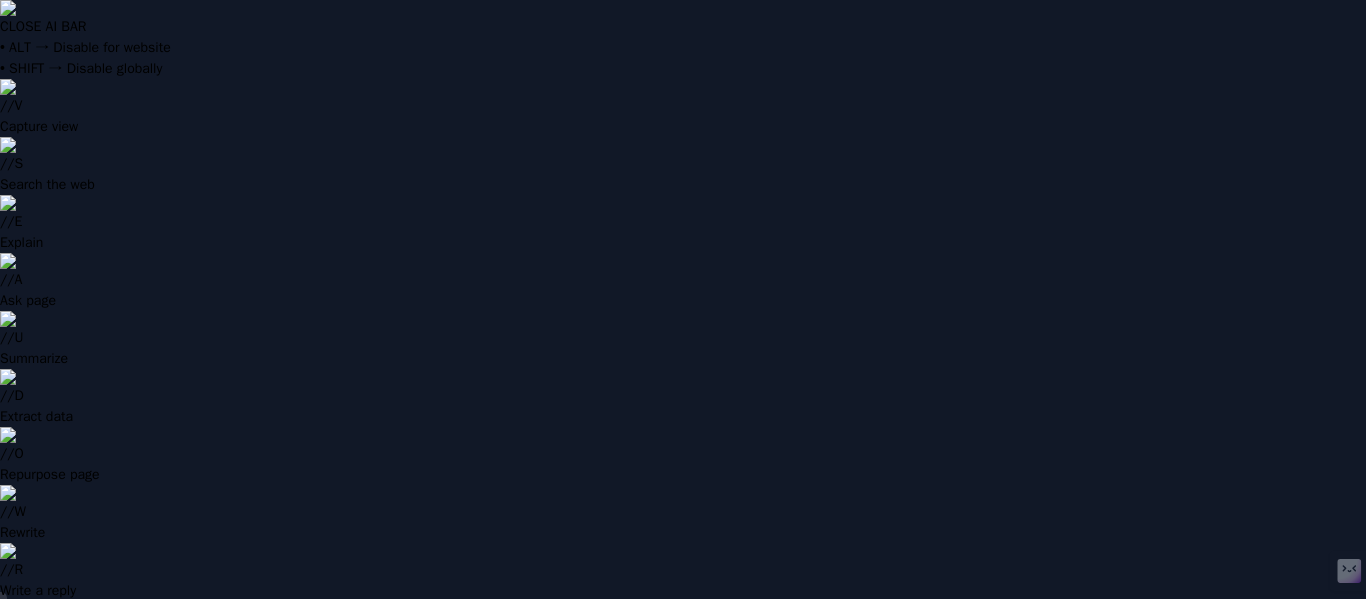click on "Email Address" at bounding box center (683, 968) 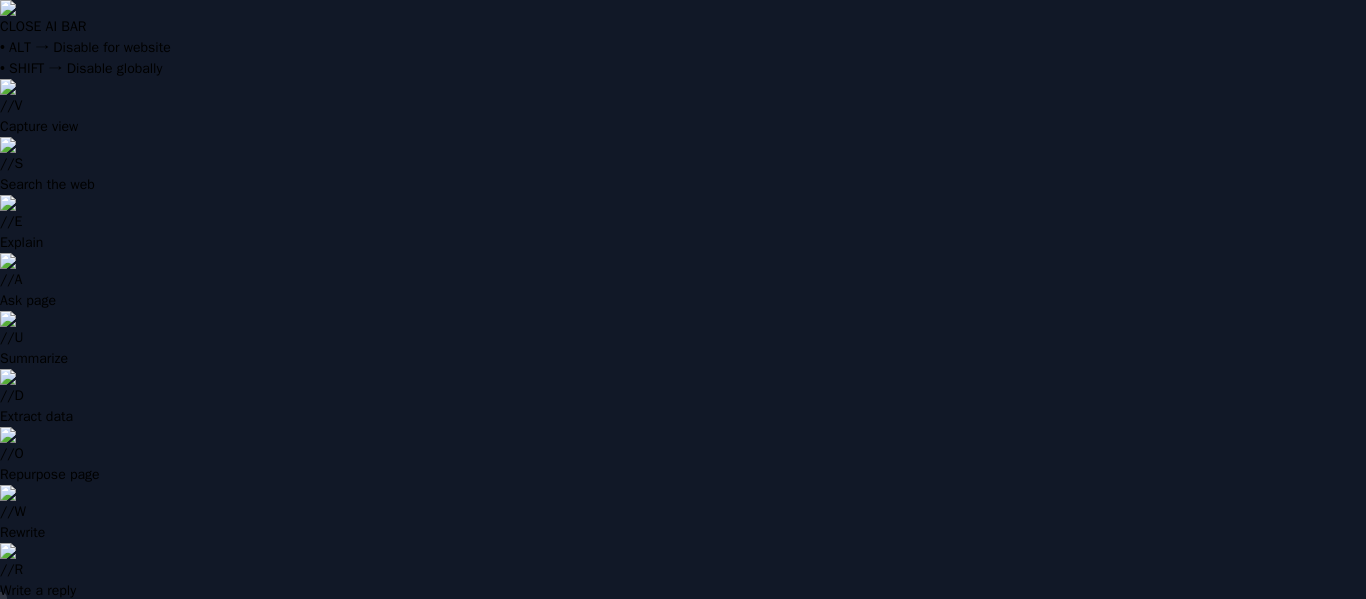 scroll, scrollTop: 0, scrollLeft: 0, axis: both 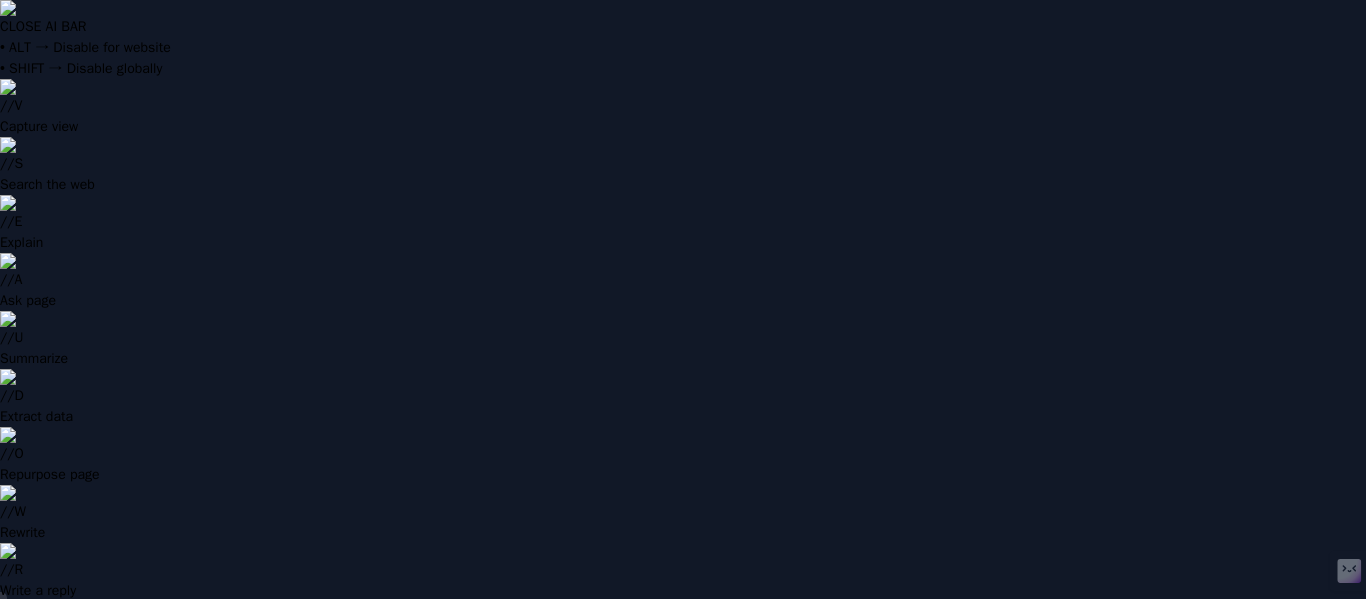 click on "Next" at bounding box center (1082, 1205) 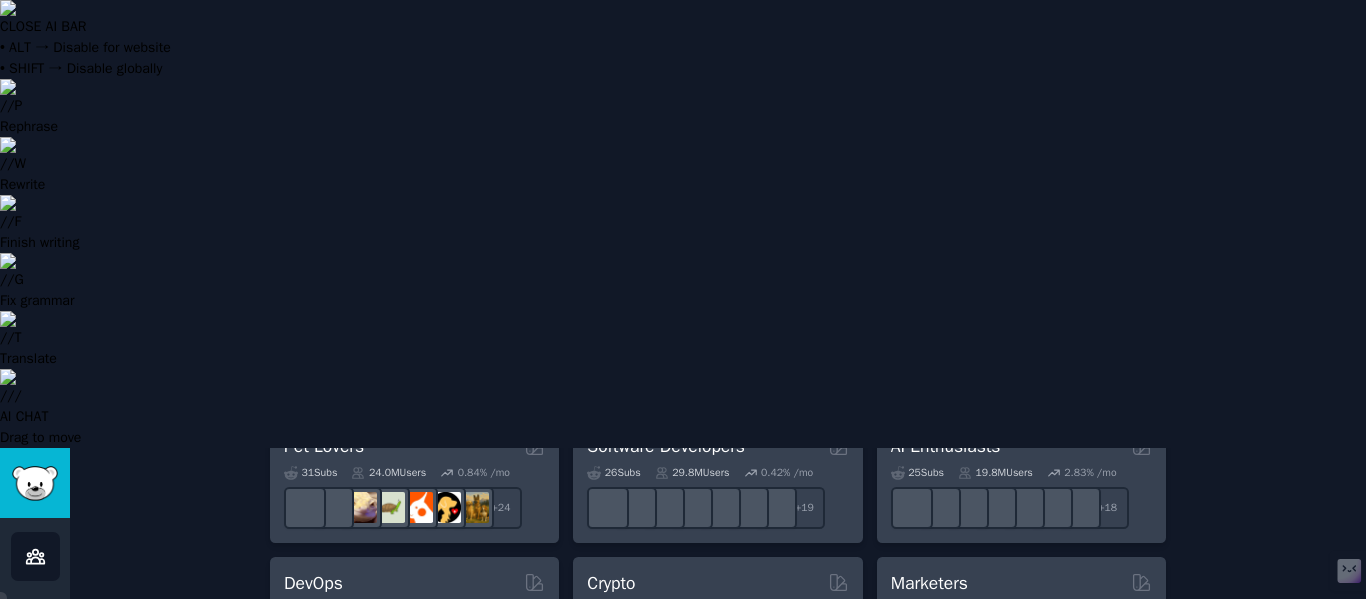 scroll, scrollTop: 396, scrollLeft: 0, axis: vertical 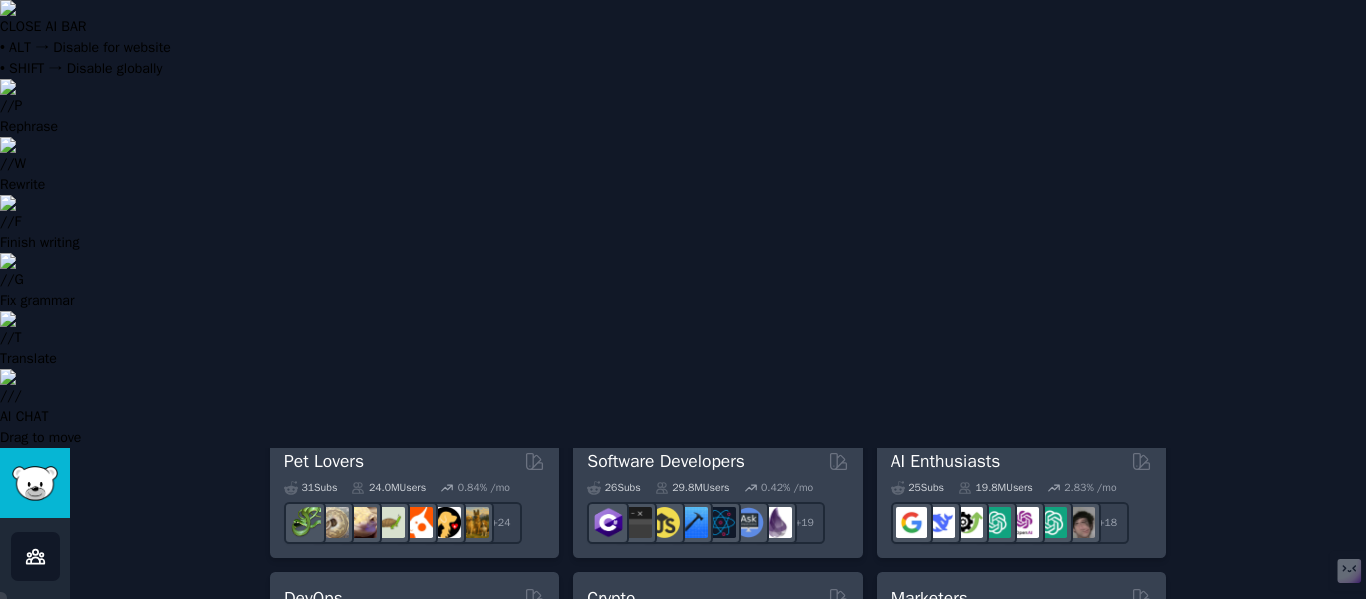 click on "AI Developers" at bounding box center [1021, 734] 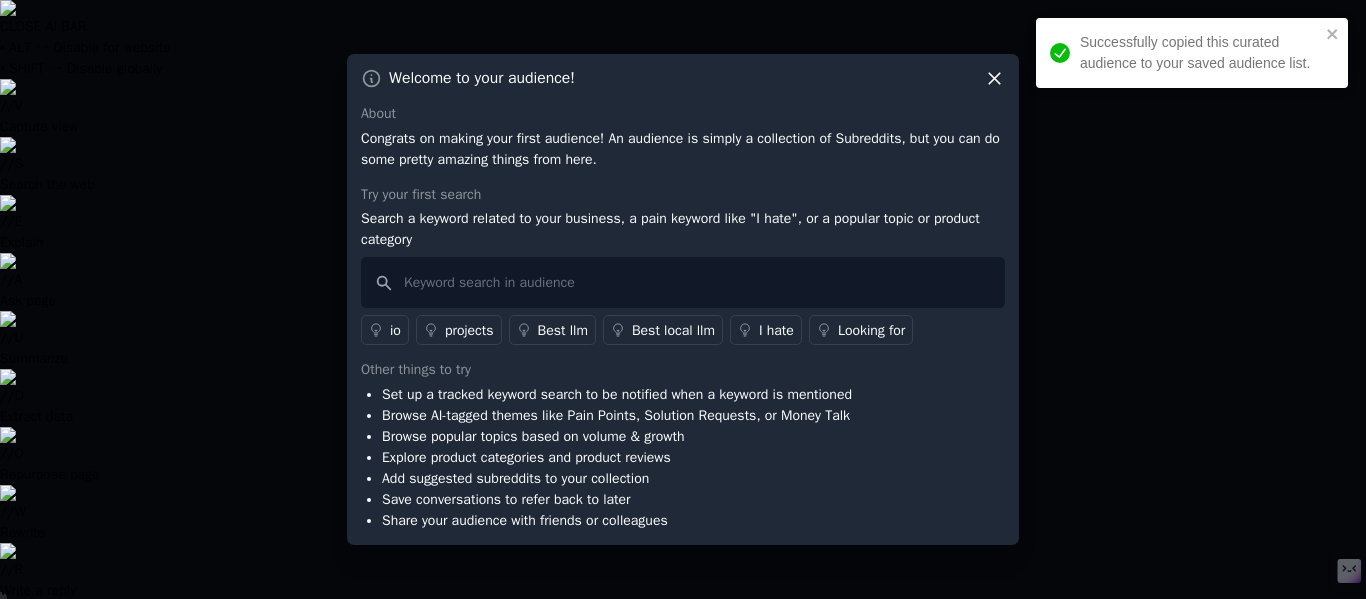 click 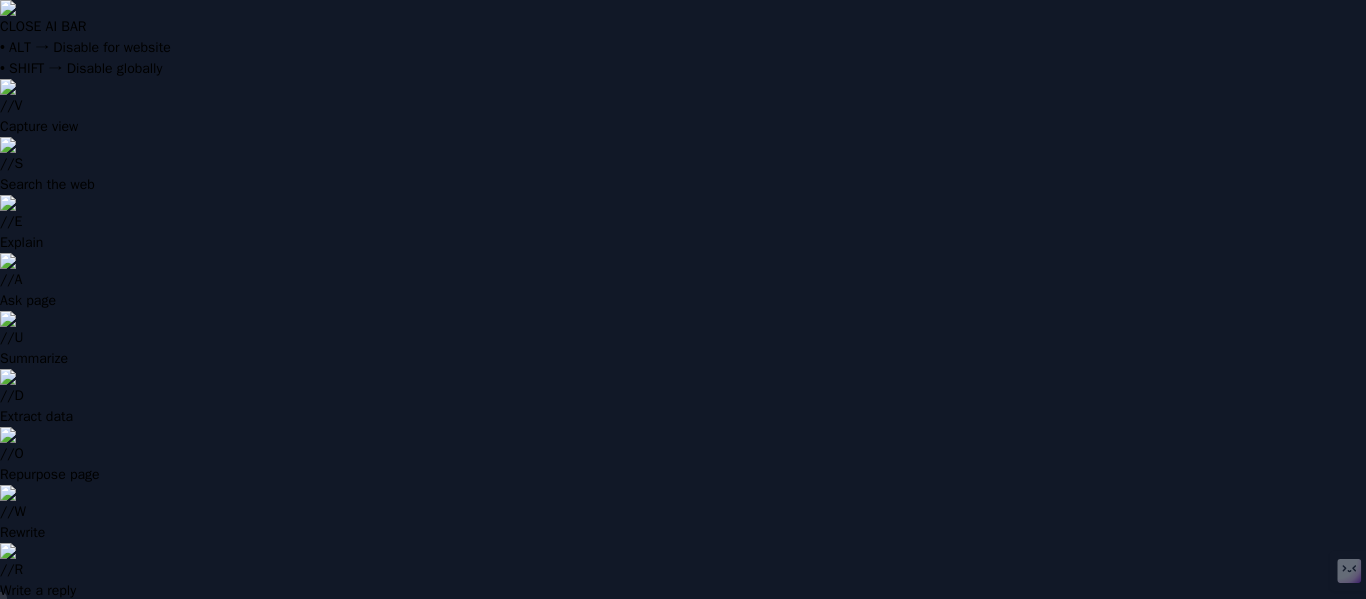 scroll, scrollTop: 91, scrollLeft: 0, axis: vertical 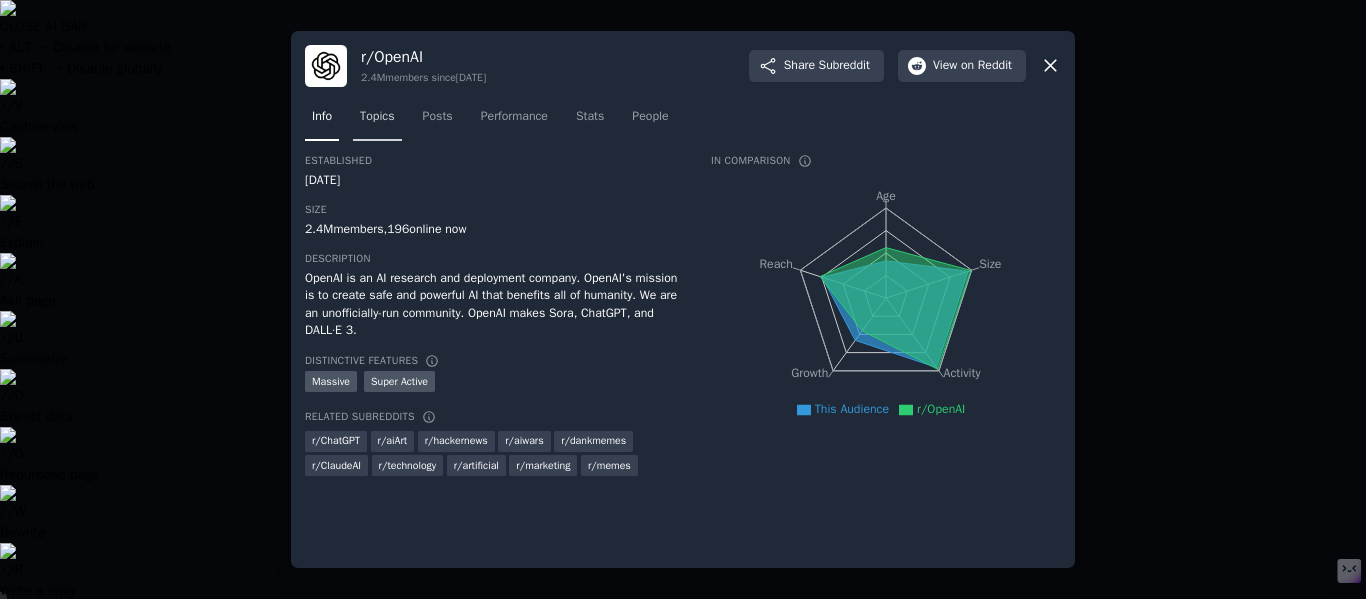 click on "Topics" at bounding box center (377, 117) 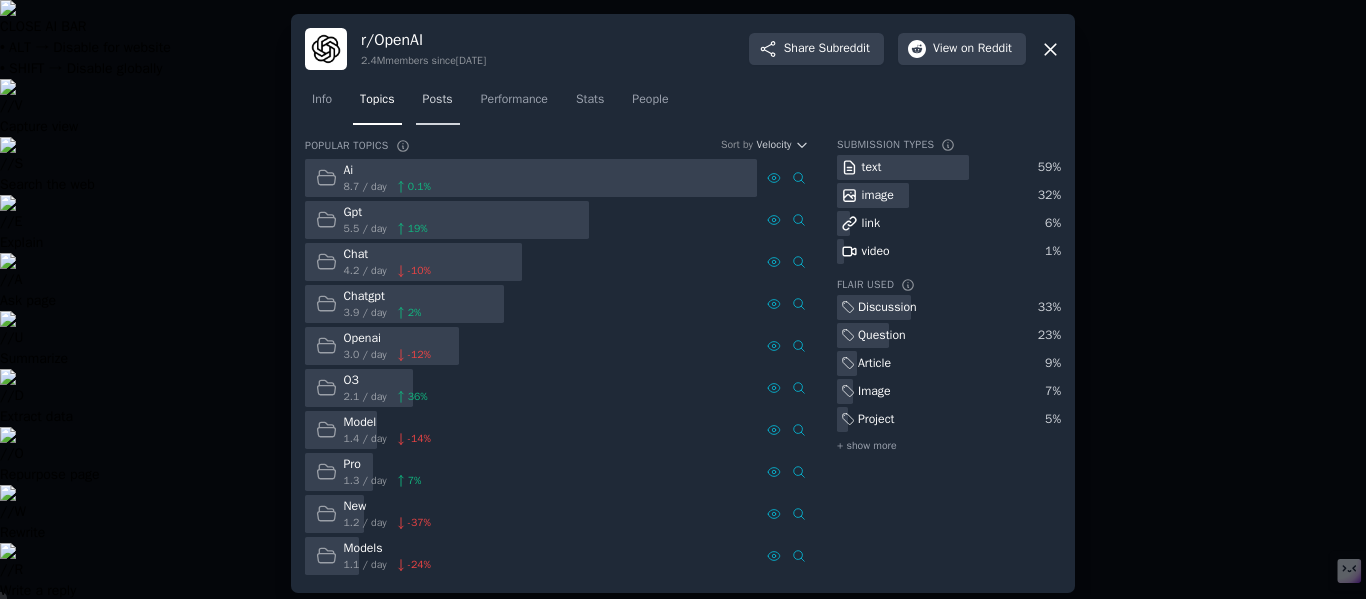 click on "Posts" at bounding box center [438, 100] 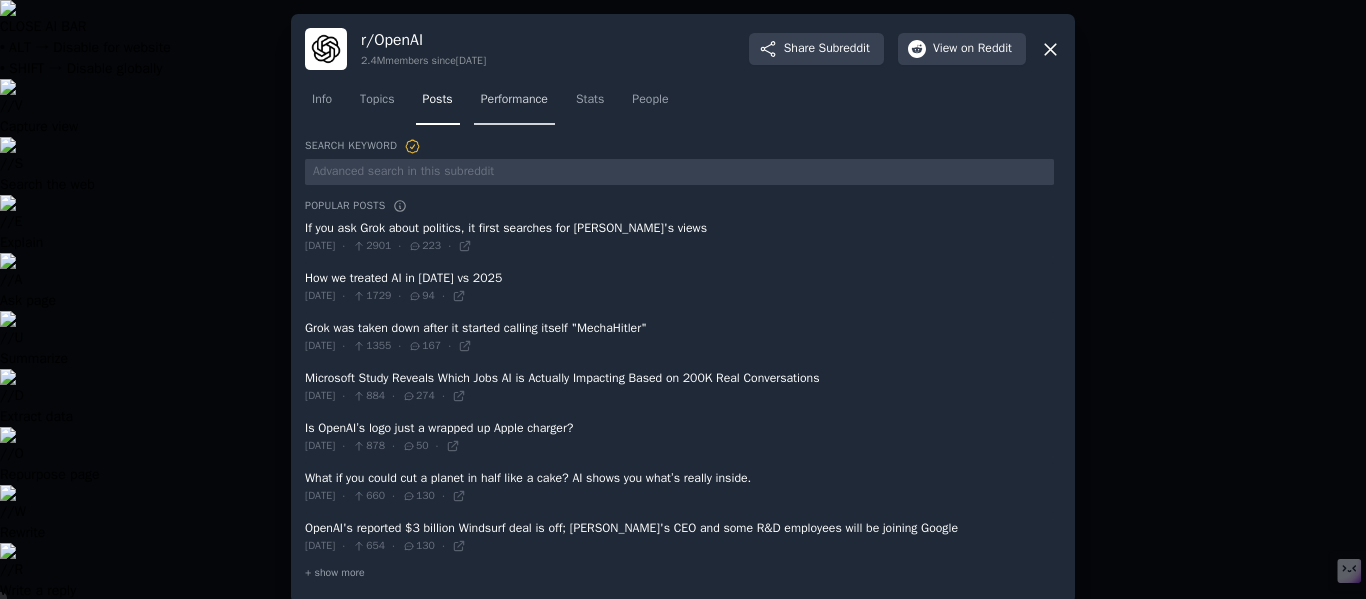 click on "Performance" at bounding box center (514, 104) 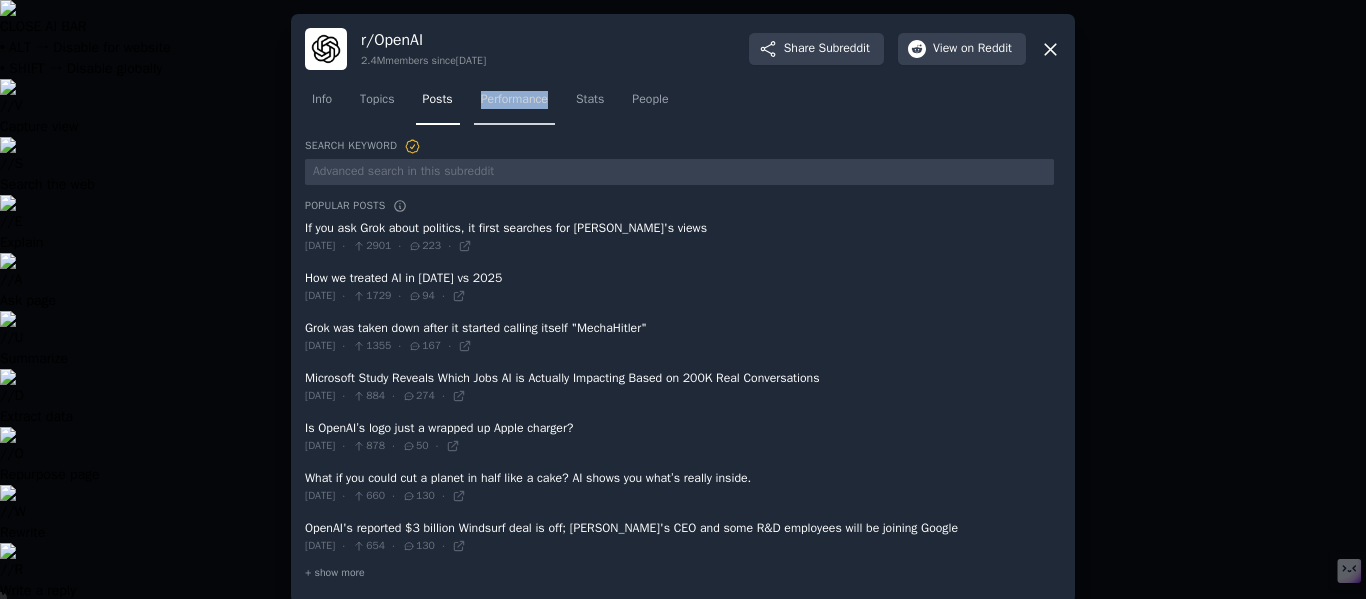 click on "Info Topics Posts Performance Stats People" at bounding box center [683, 104] 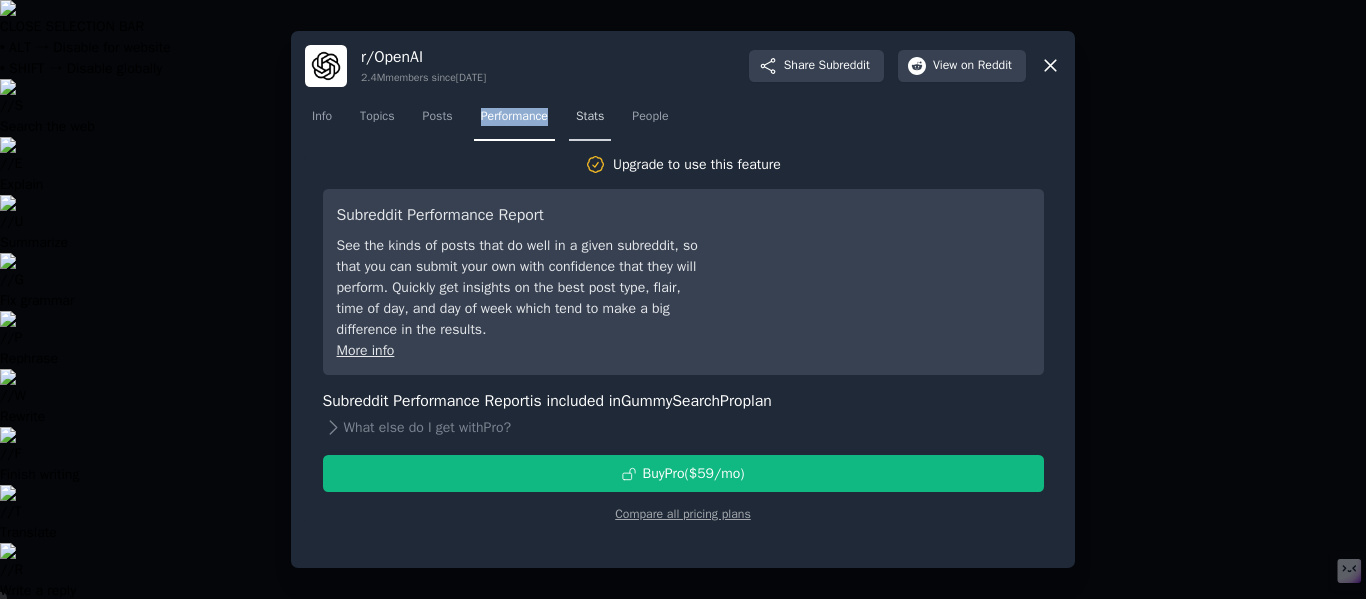click on "Stats" at bounding box center [590, 117] 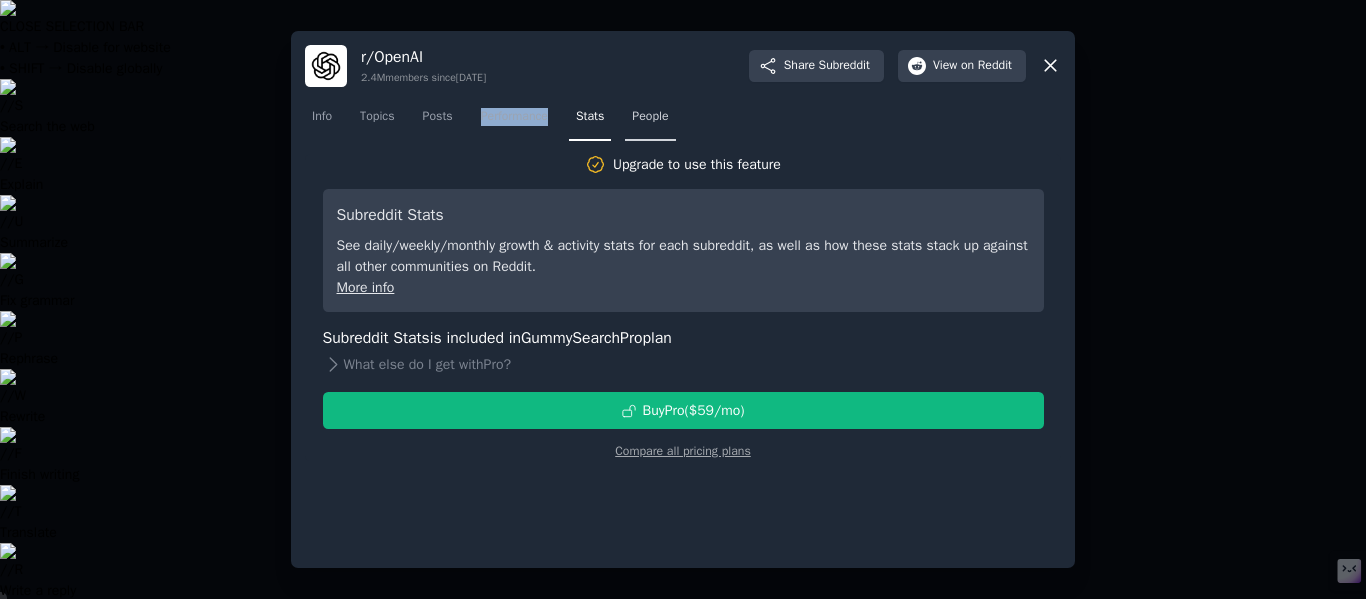 click on "People" at bounding box center [650, 117] 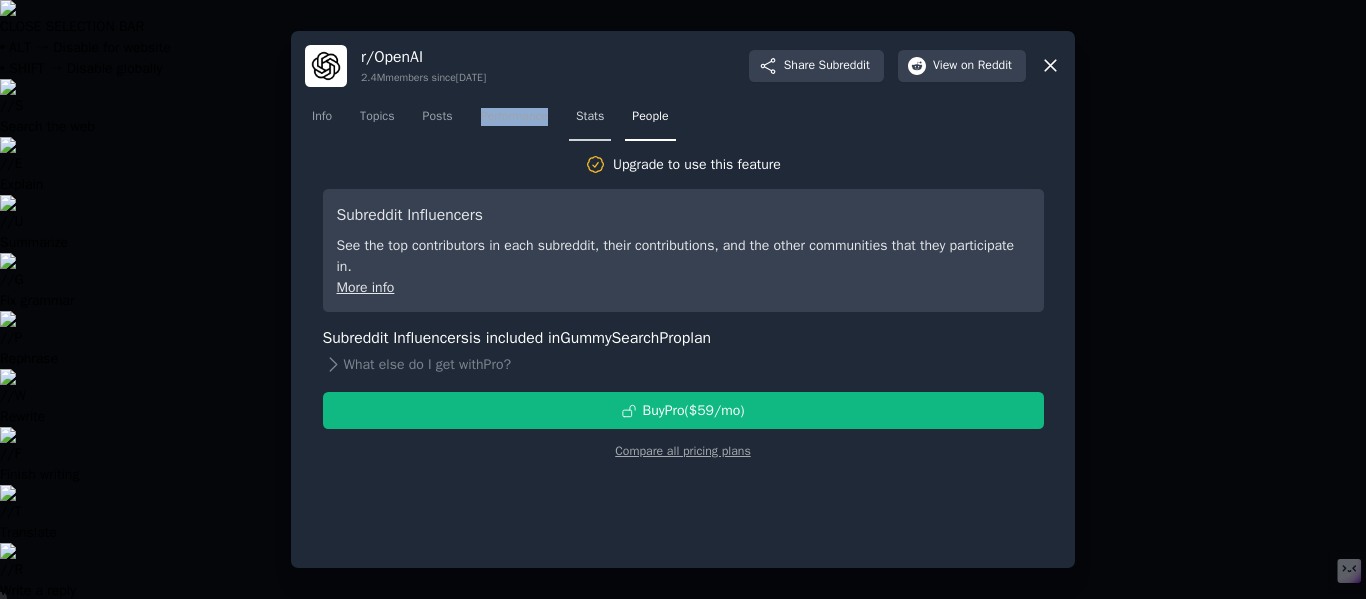 click on "Stats" at bounding box center (590, 121) 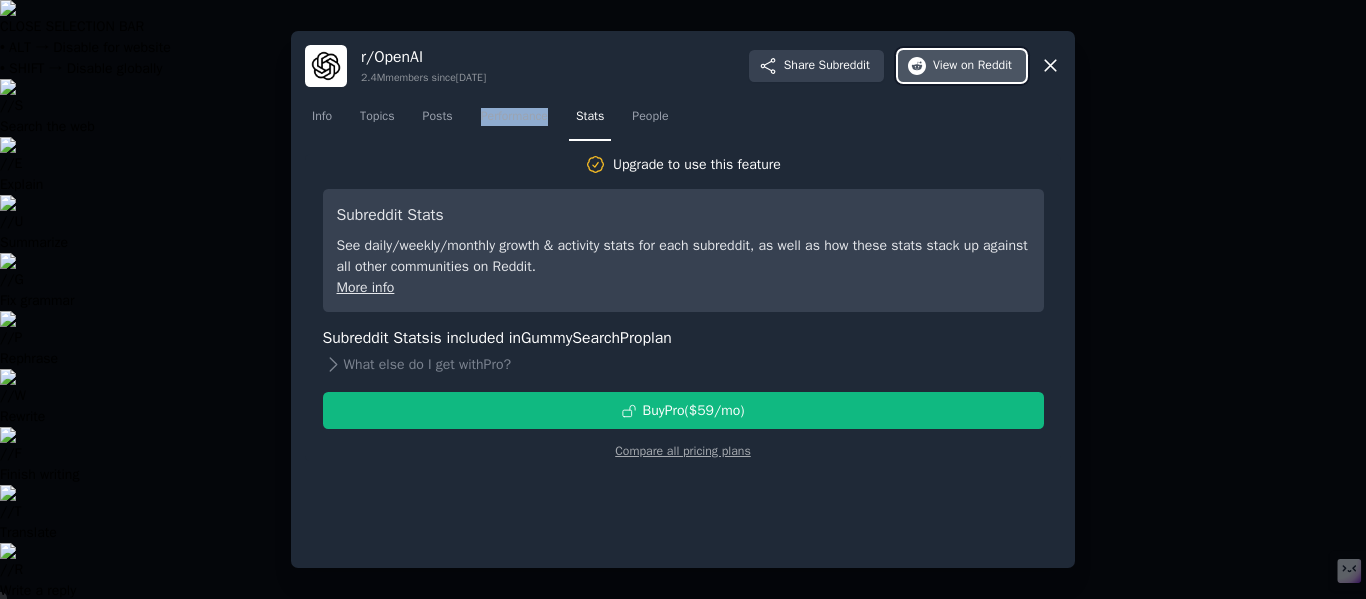click on "View  on Reddit" at bounding box center (972, 66) 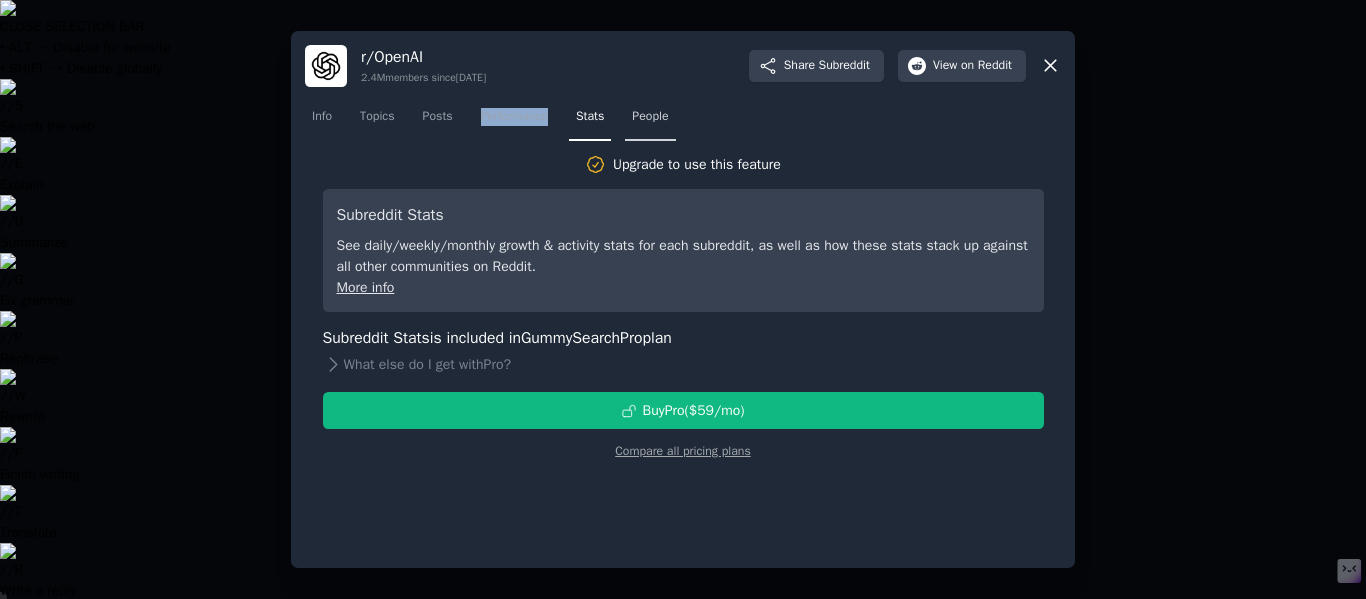 click on "People" at bounding box center [650, 117] 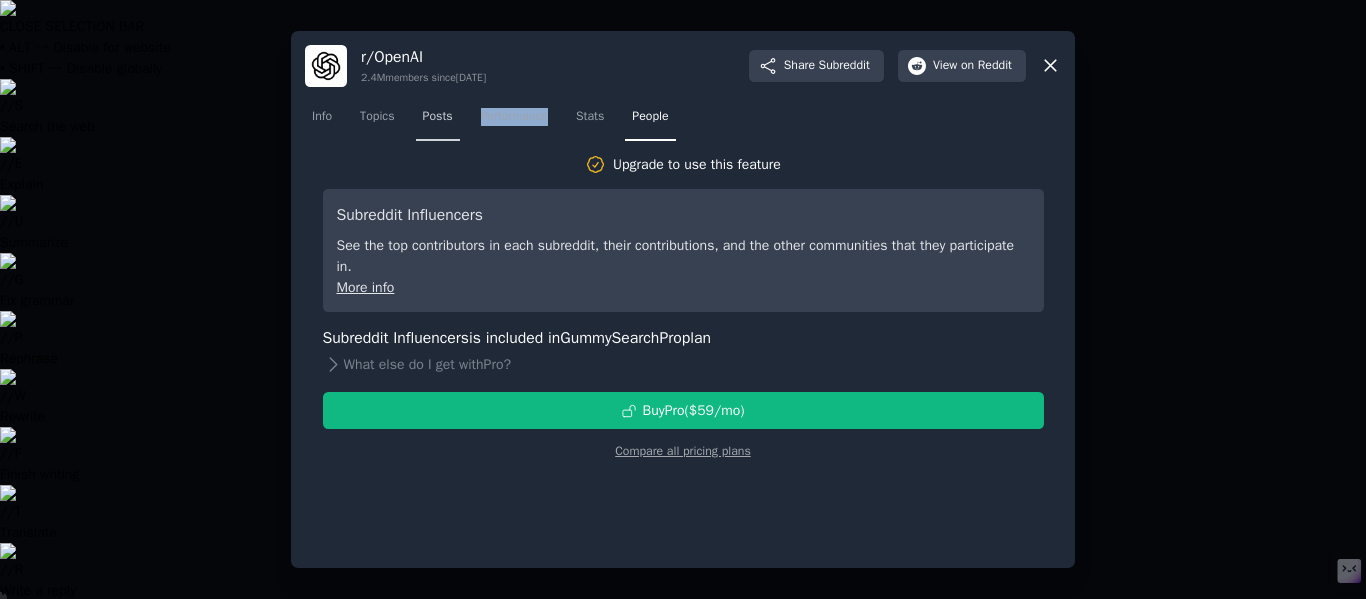 click on "Posts" at bounding box center [438, 117] 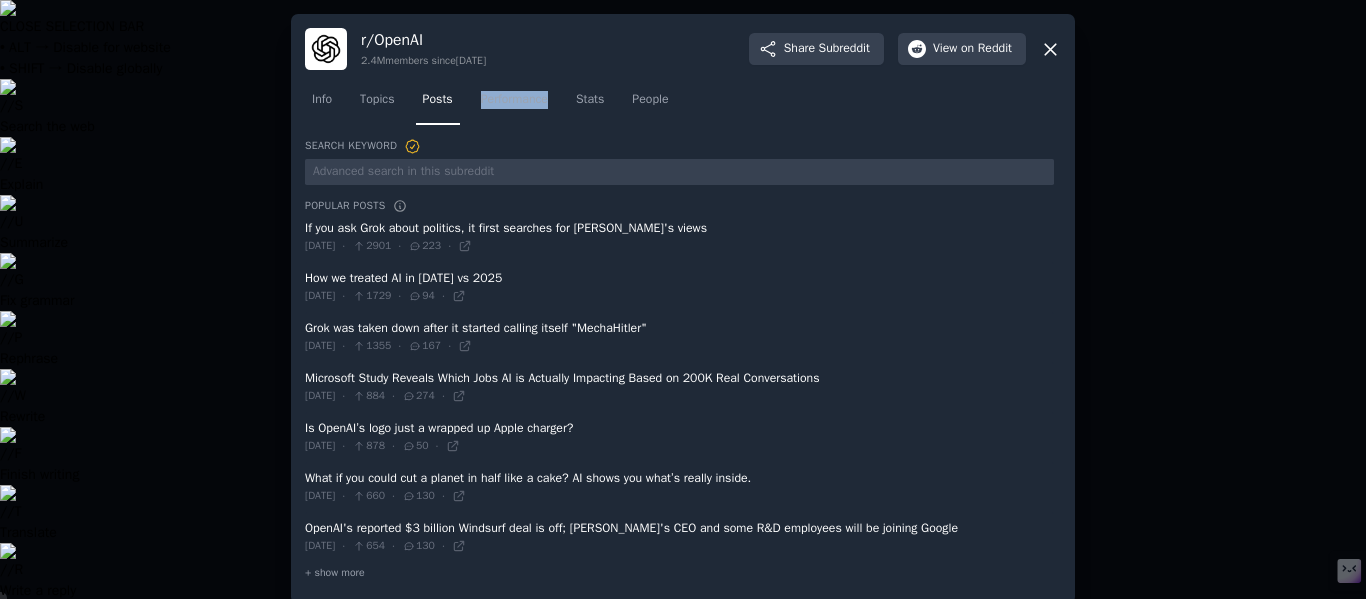 scroll, scrollTop: 19, scrollLeft: 0, axis: vertical 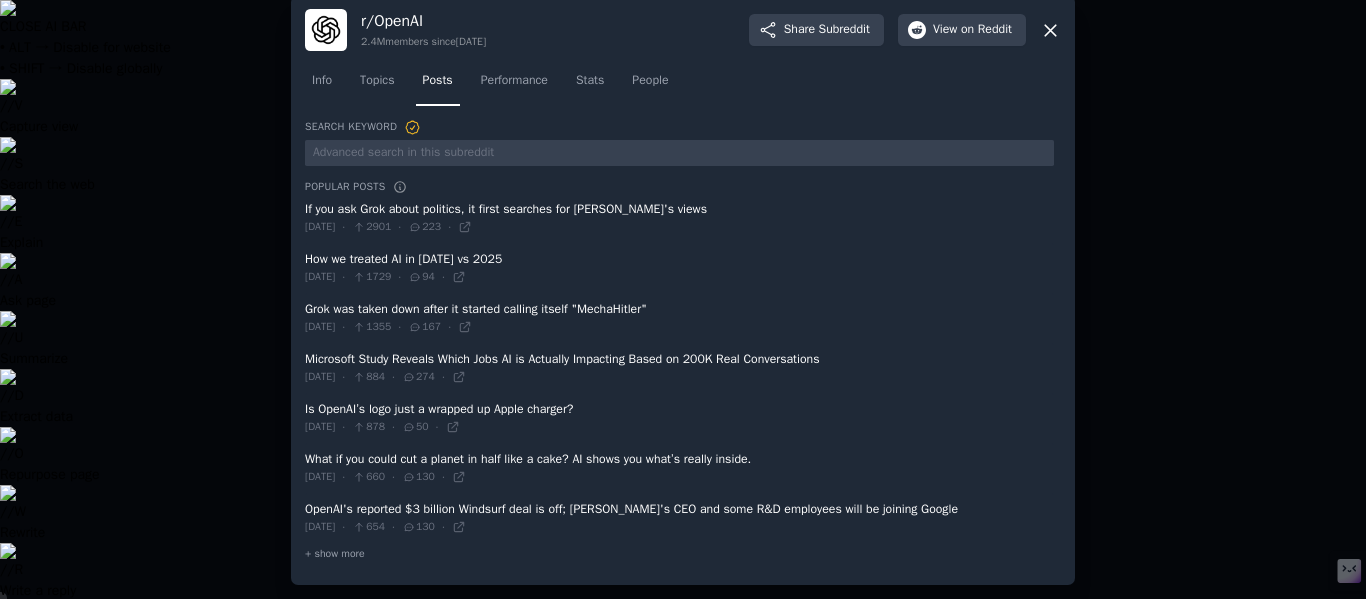 click at bounding box center (679, 218) 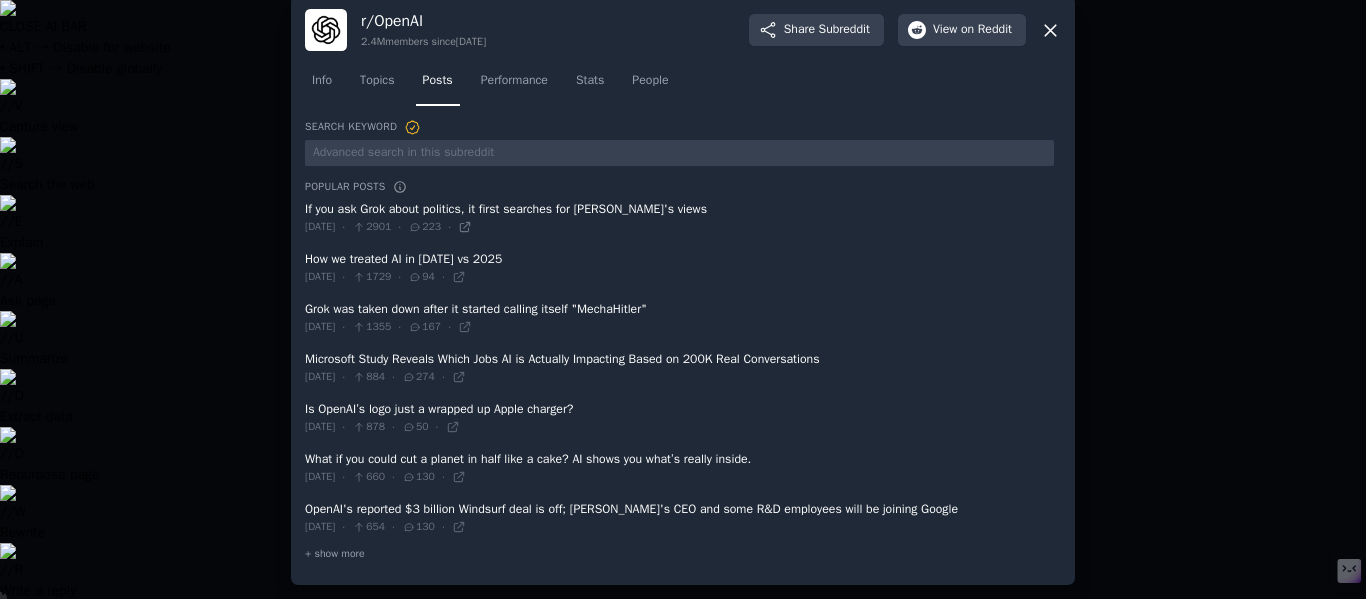 click 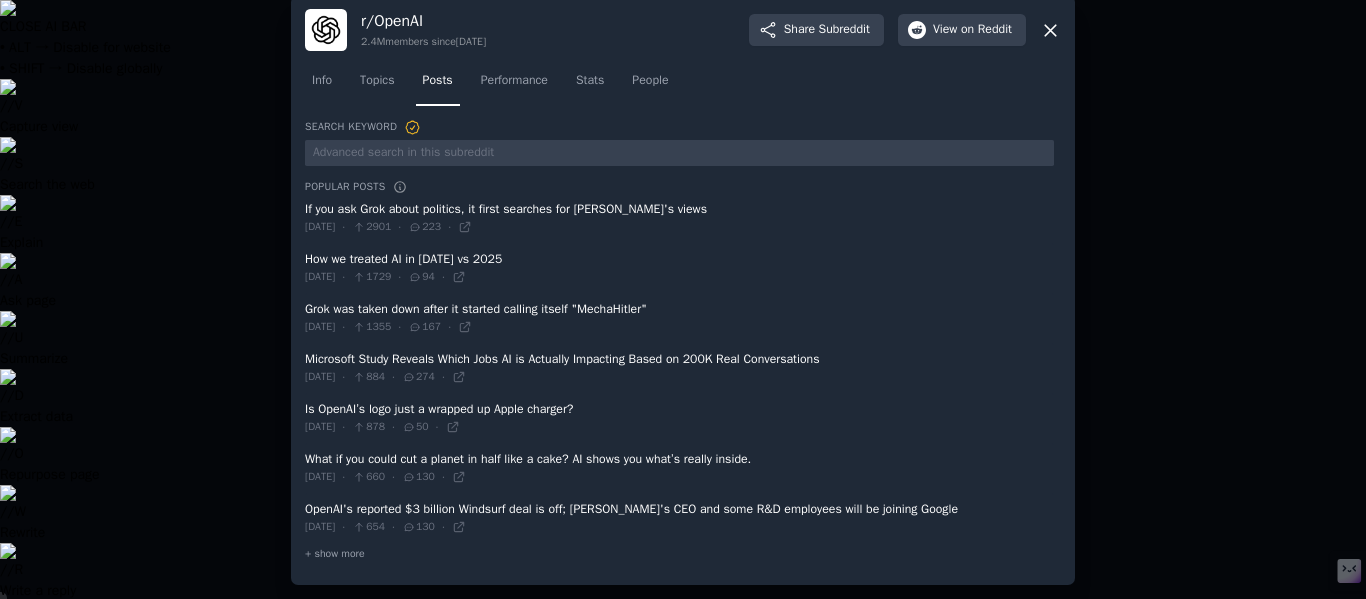 click 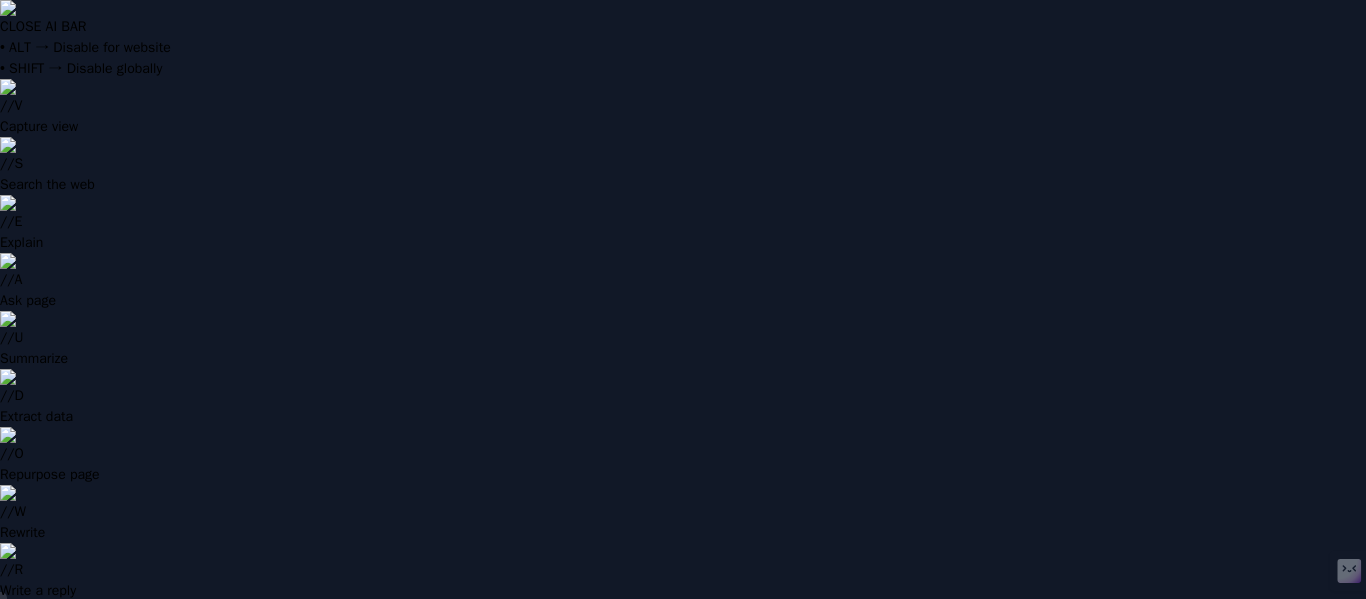 scroll, scrollTop: 0, scrollLeft: 0, axis: both 